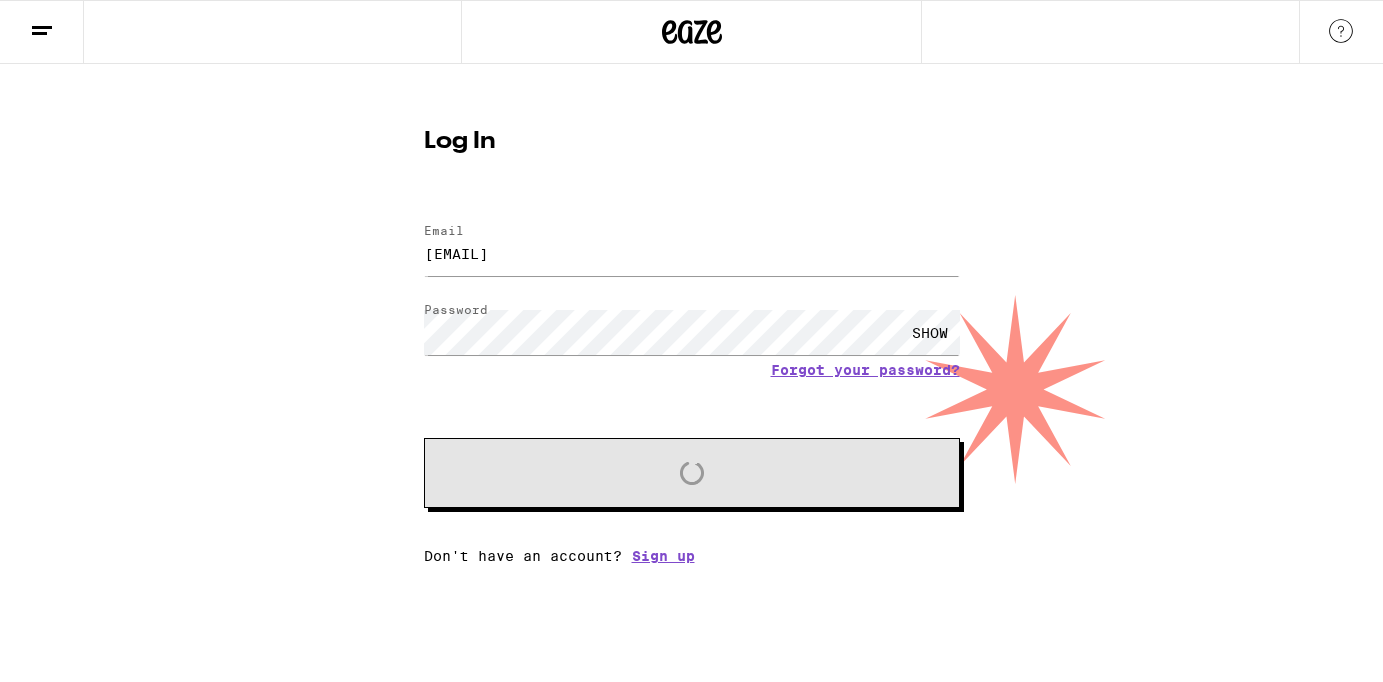 scroll, scrollTop: 0, scrollLeft: 0, axis: both 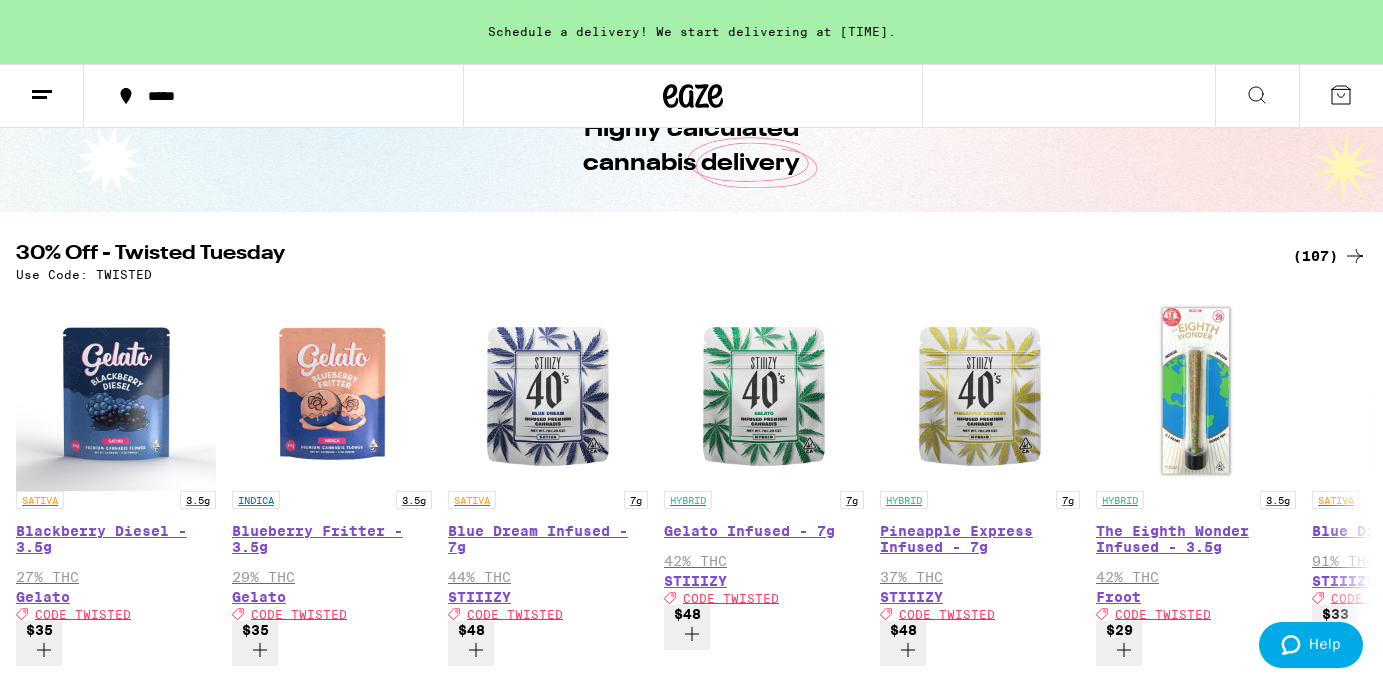 click 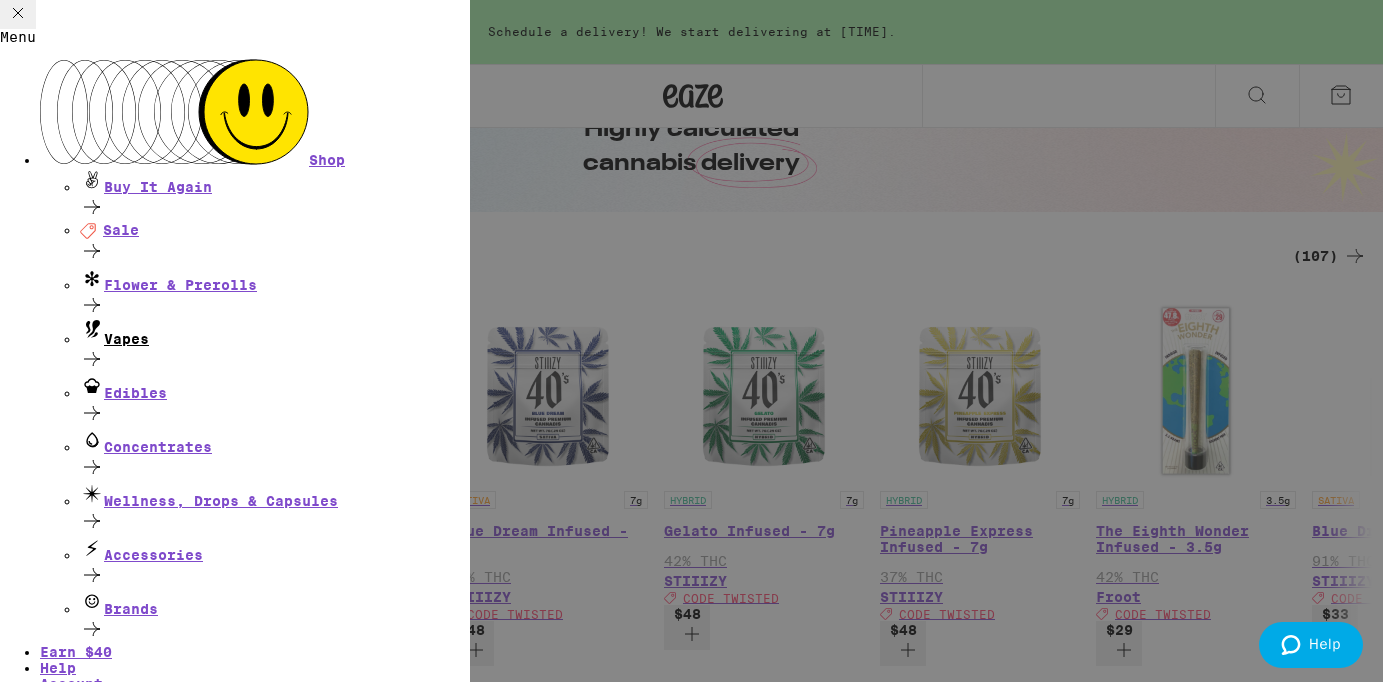 click on "Vapes" at bounding box center [275, 333] 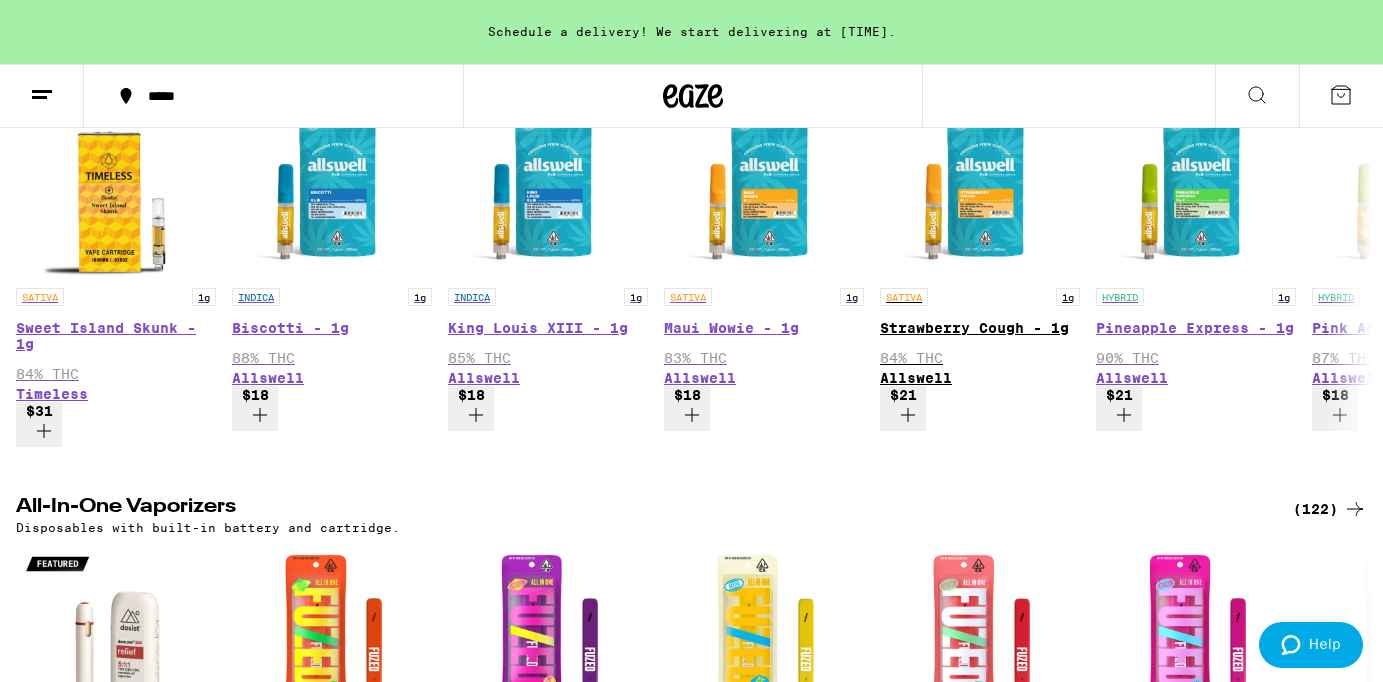 scroll, scrollTop: 1184, scrollLeft: 0, axis: vertical 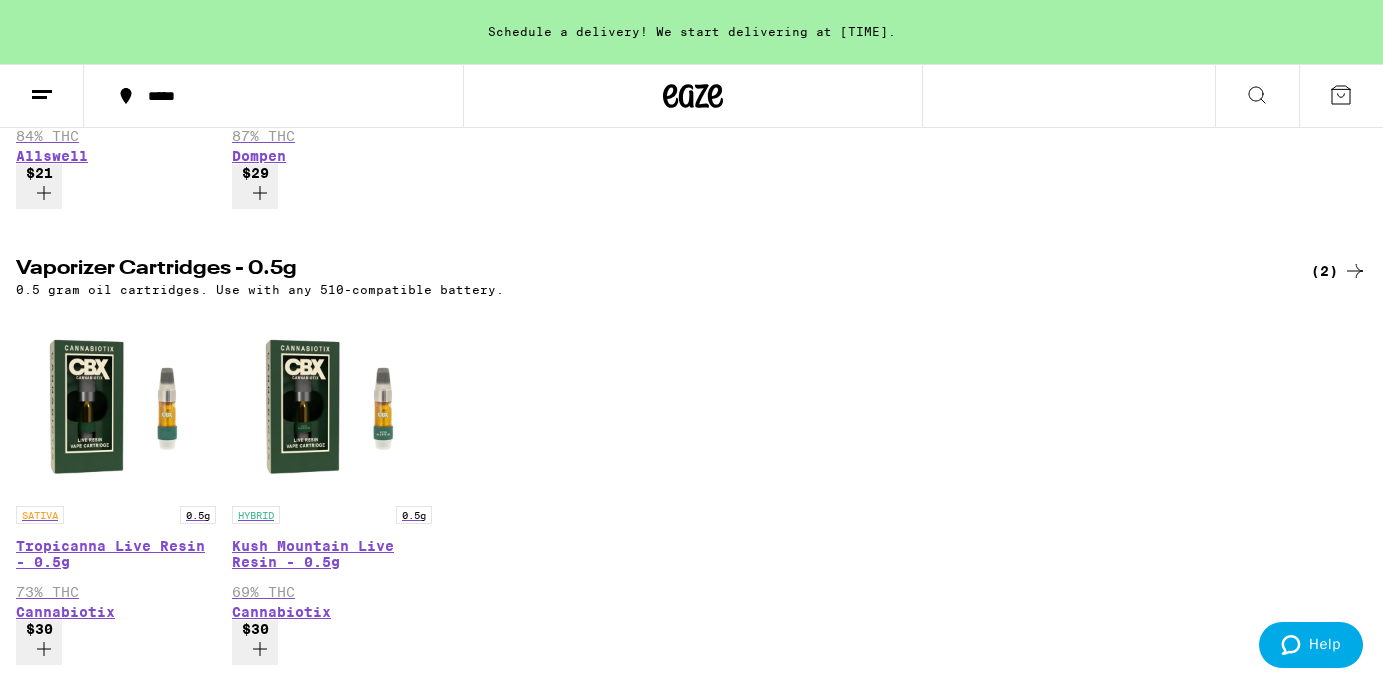 click on "(2)" at bounding box center [1339, 271] 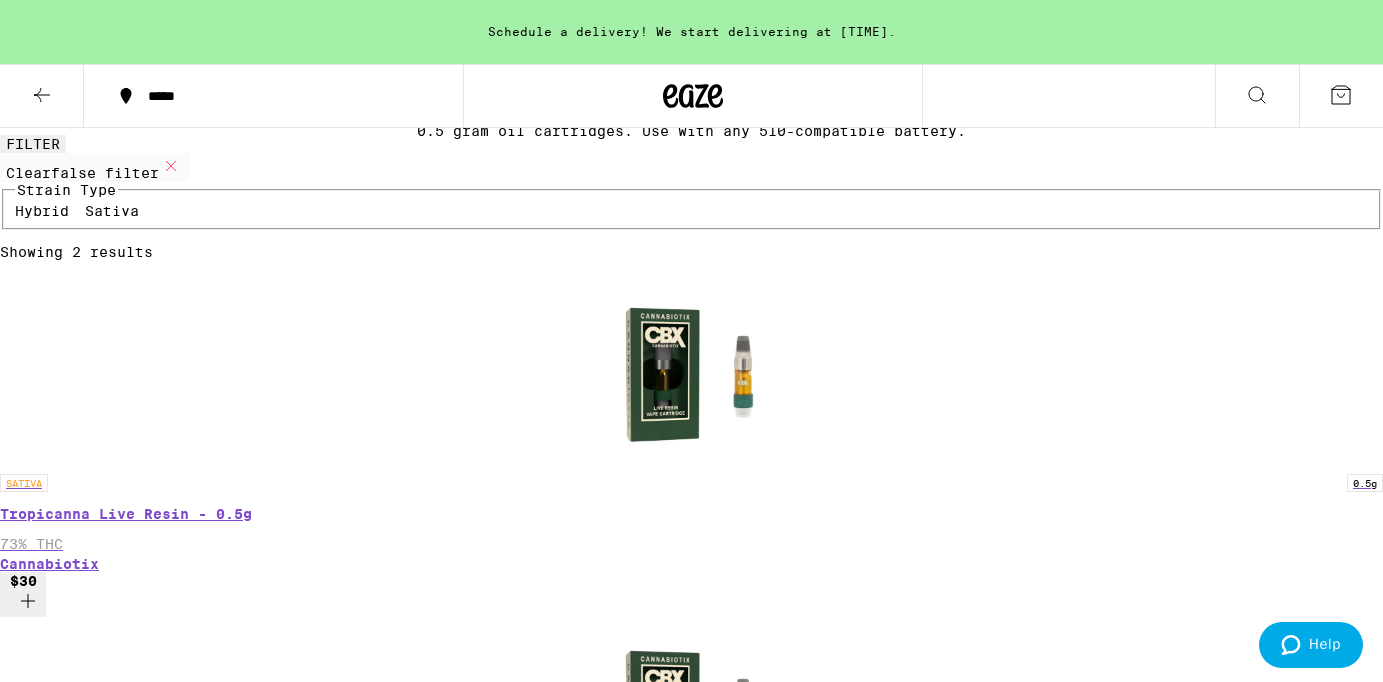 scroll, scrollTop: 0, scrollLeft: 0, axis: both 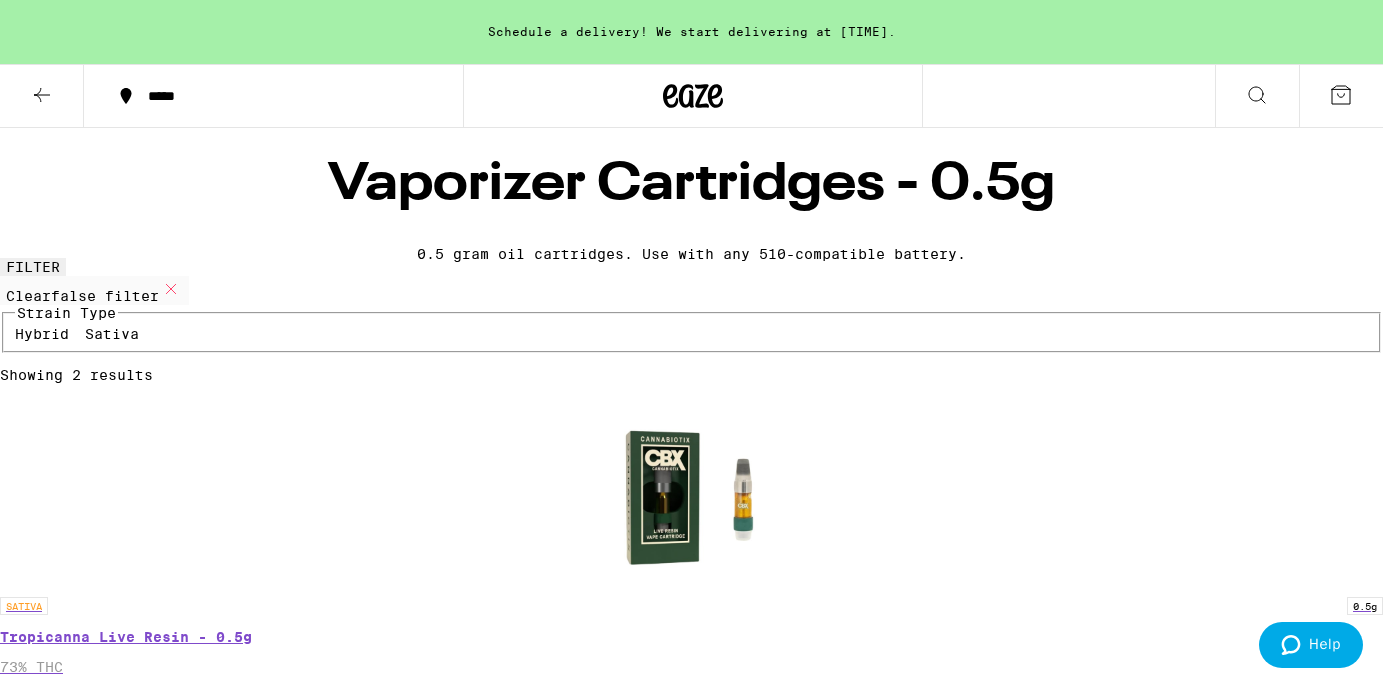 click 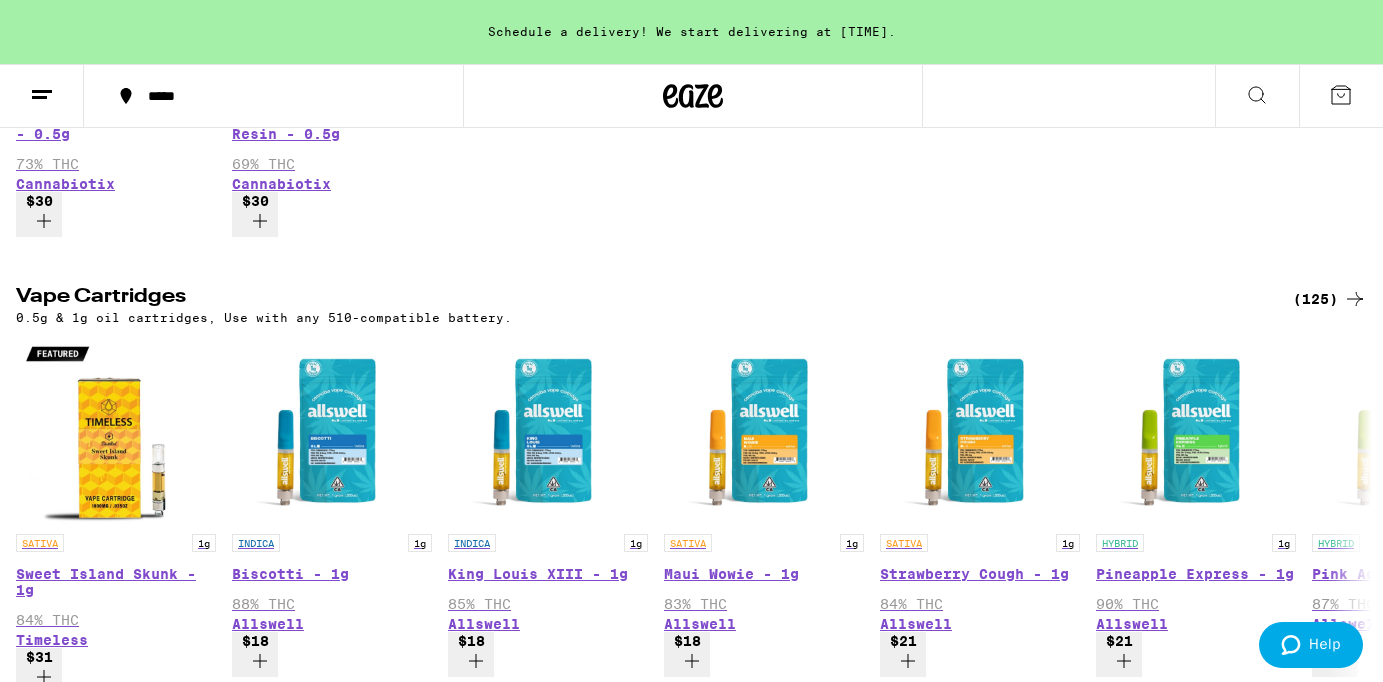 scroll, scrollTop: 1046, scrollLeft: 0, axis: vertical 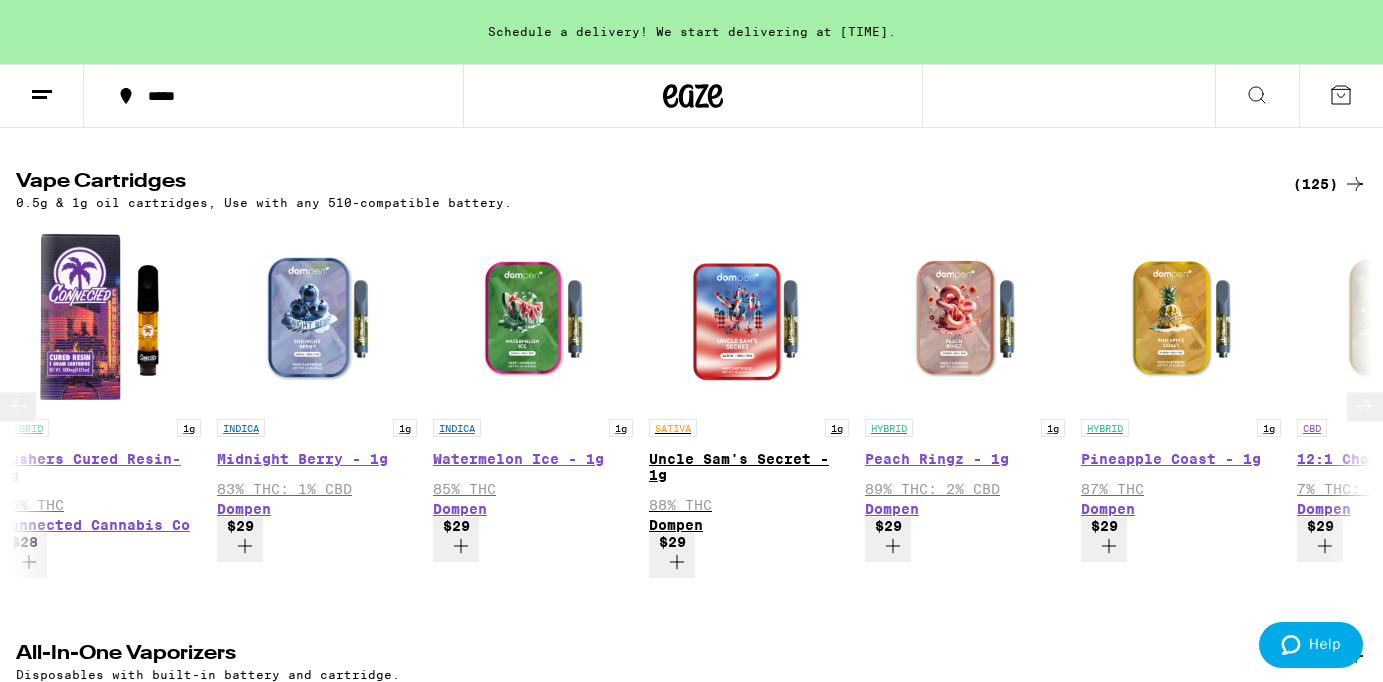 click on "Uncle Sam's Secret - 1g" at bounding box center [749, 467] 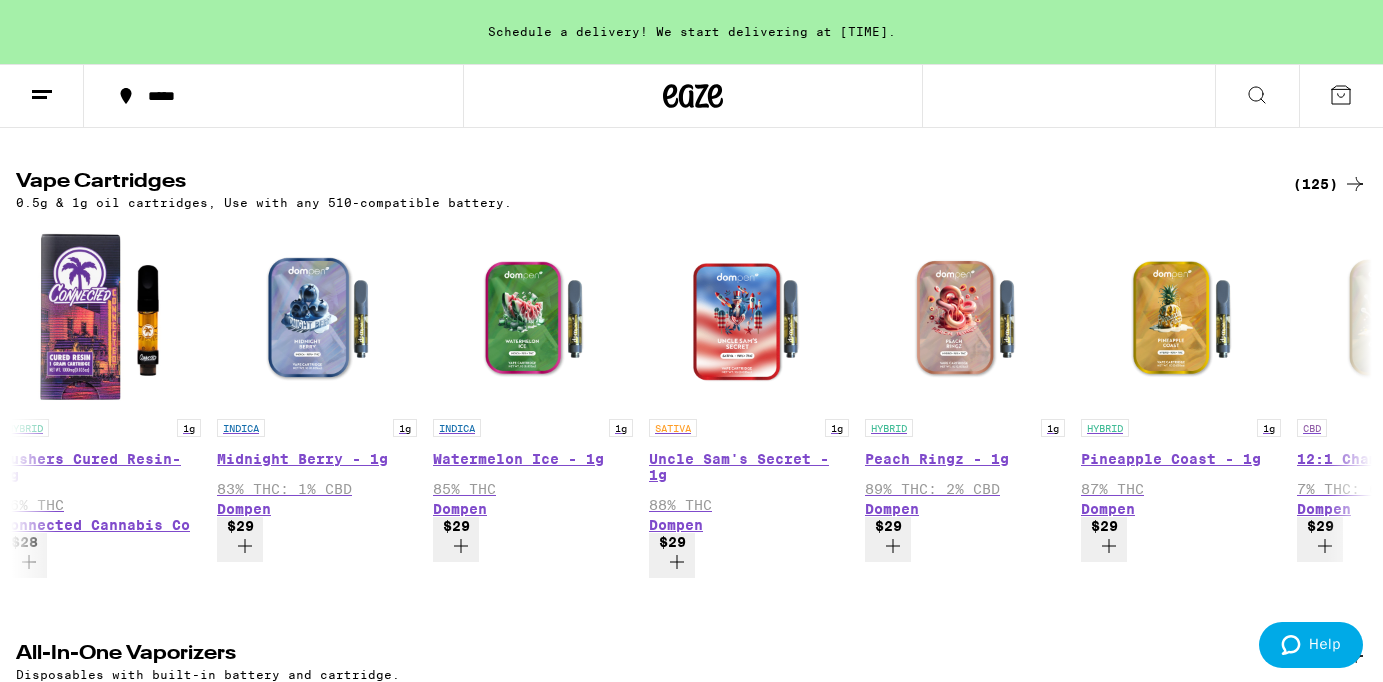 scroll, scrollTop: 1119, scrollLeft: 0, axis: vertical 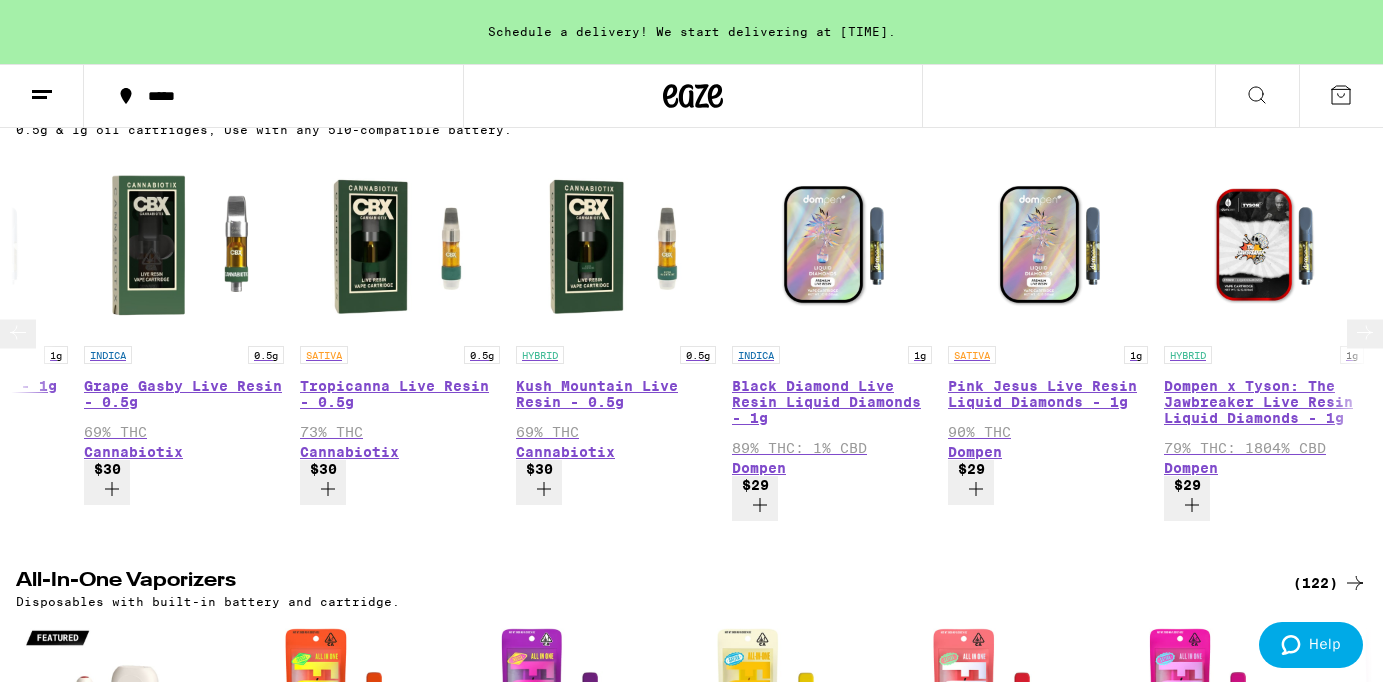 click 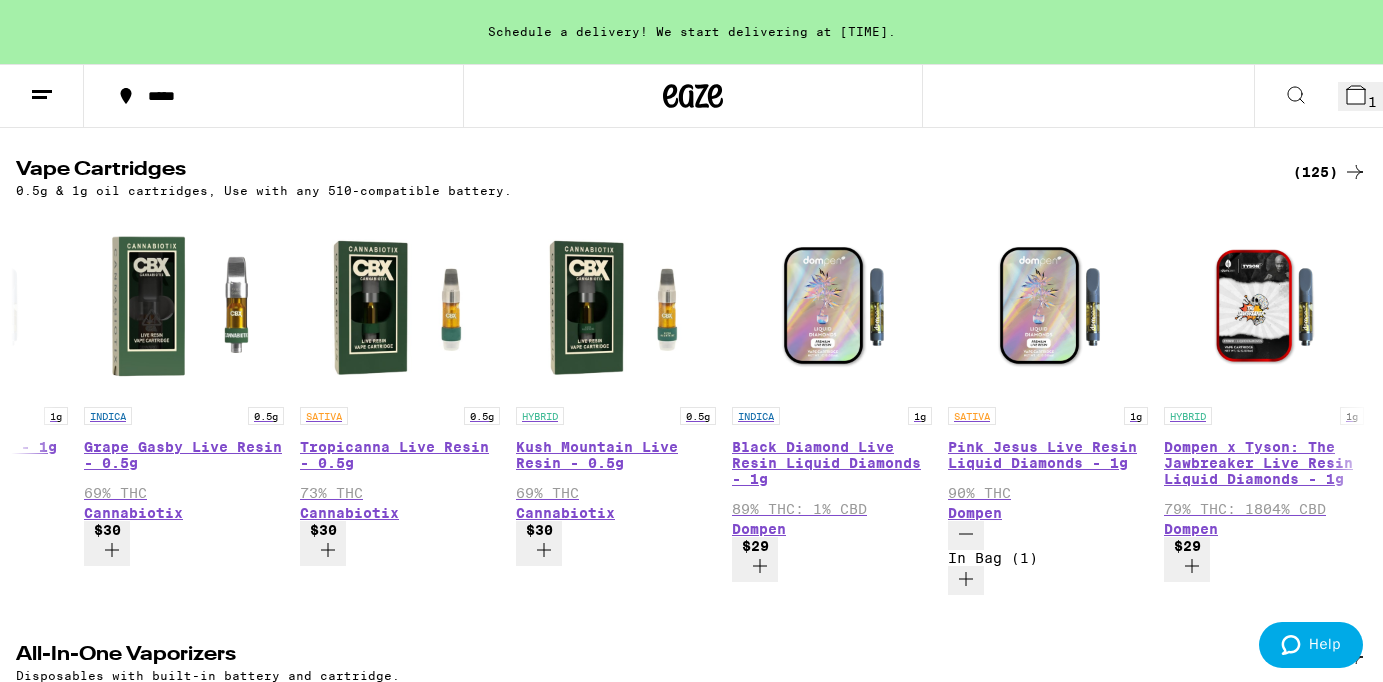 click 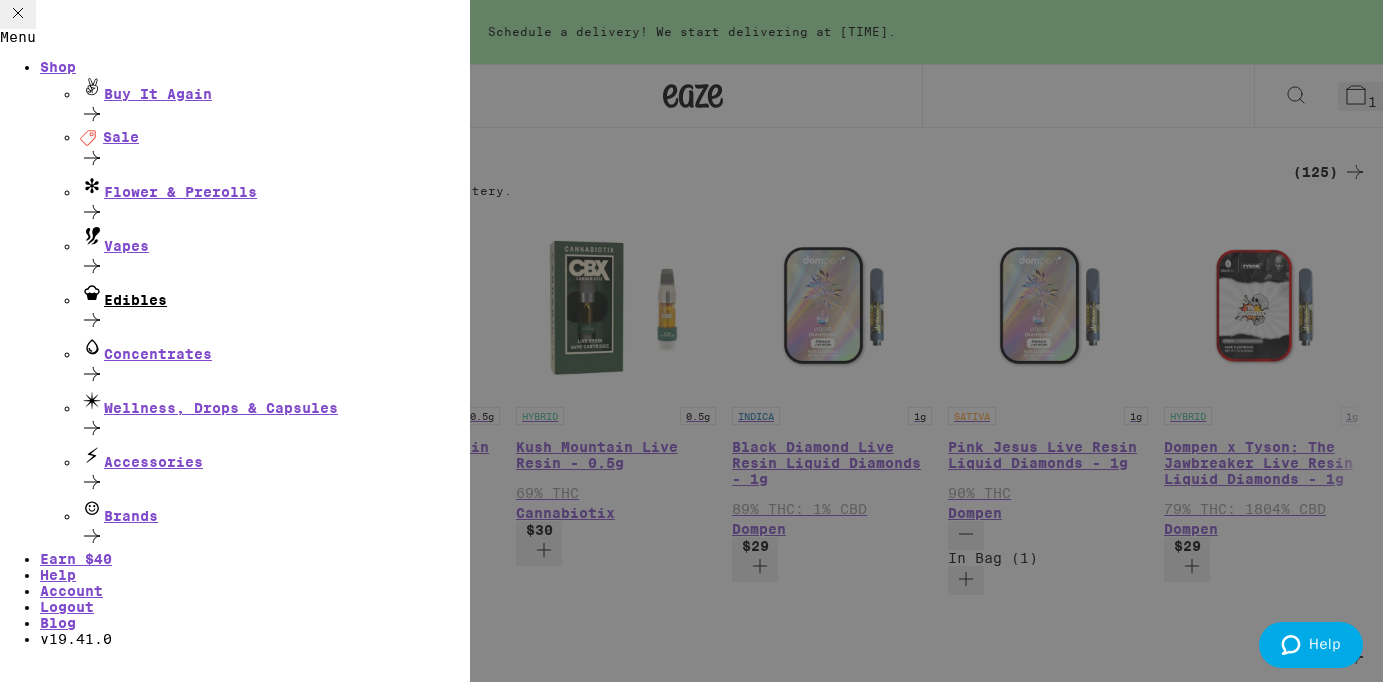click on "Edibles" at bounding box center [275, 308] 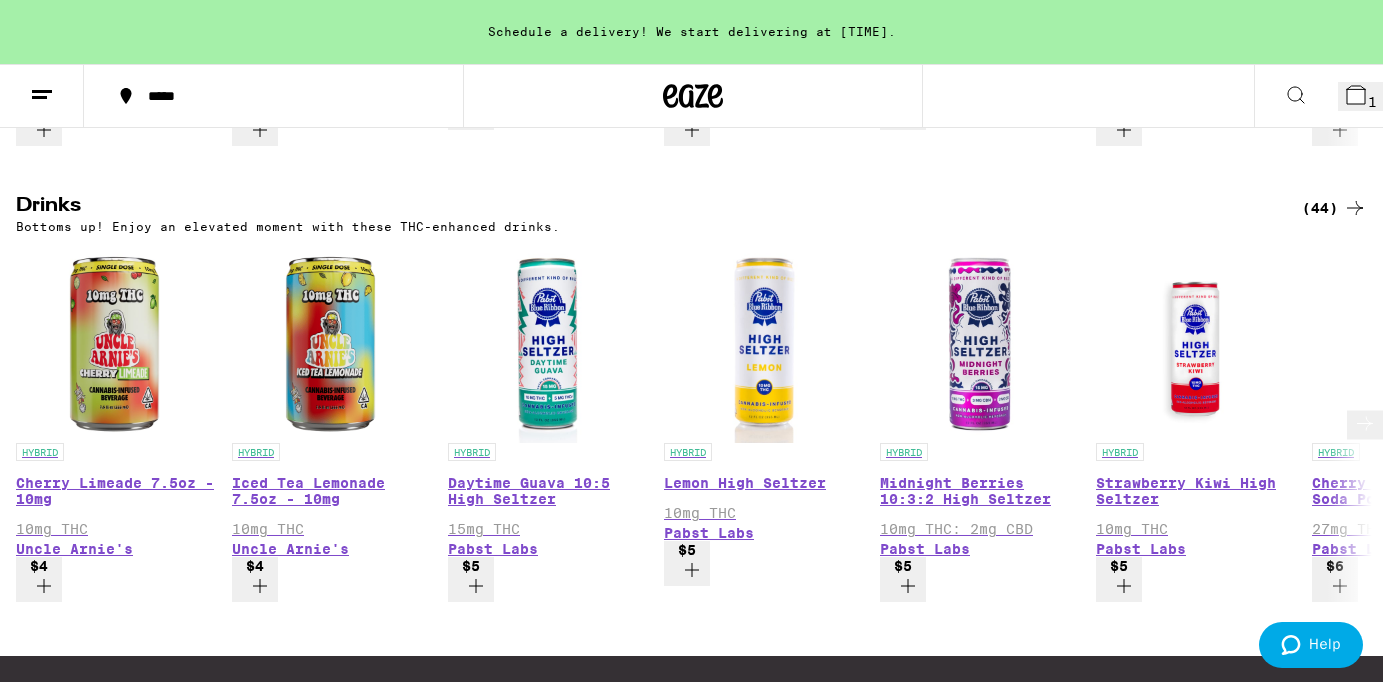 scroll, scrollTop: 1116, scrollLeft: 0, axis: vertical 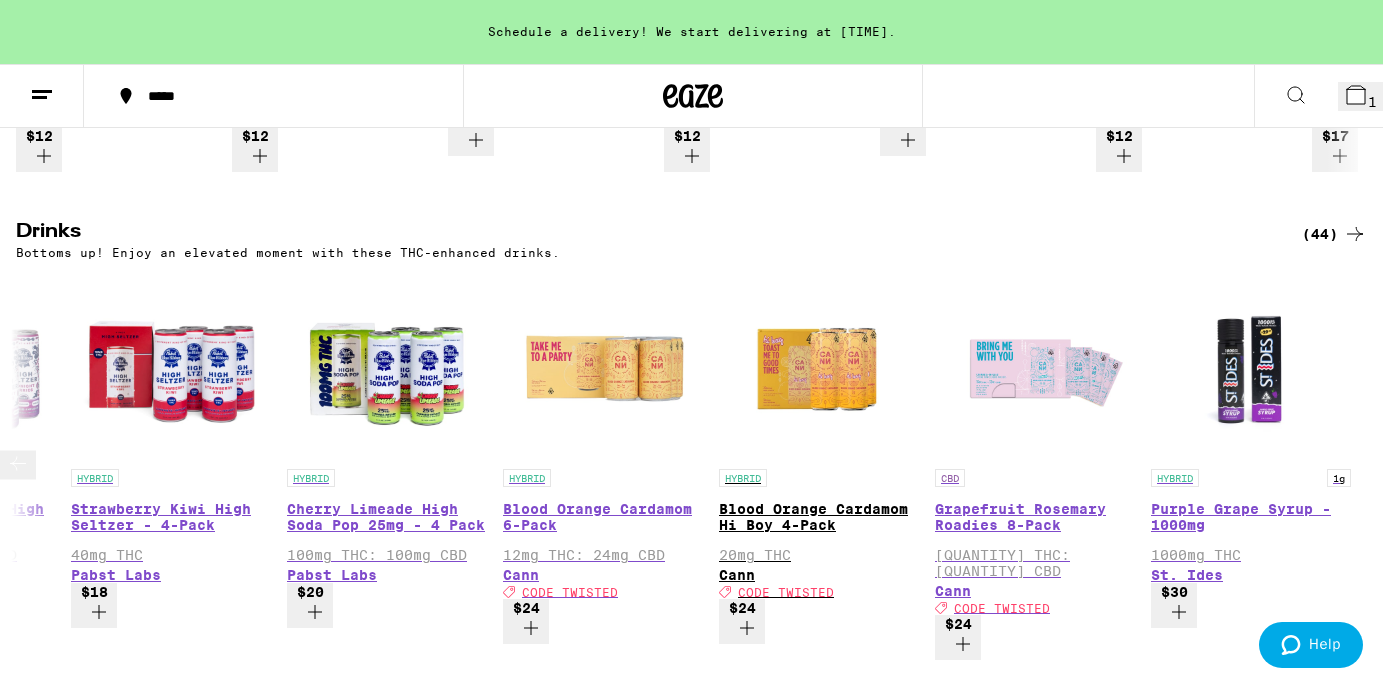 click on "CODE TWISTED" at bounding box center (786, 592) 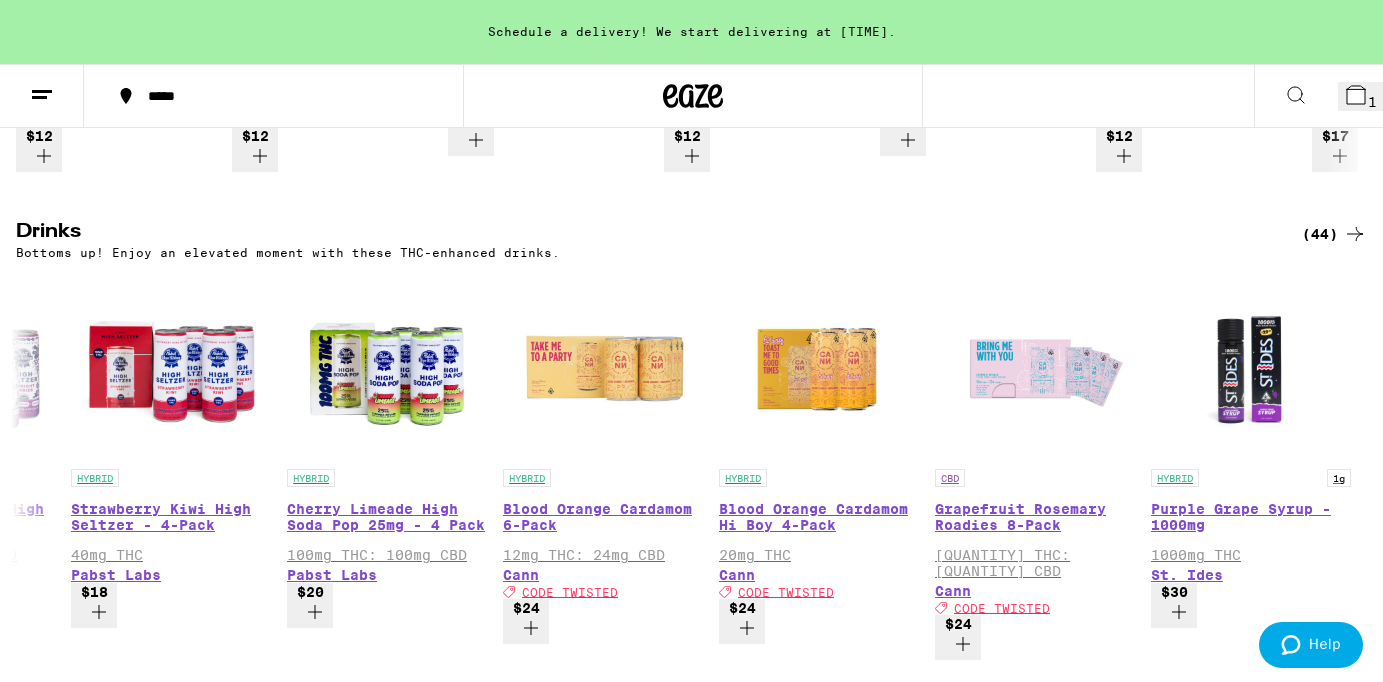 click 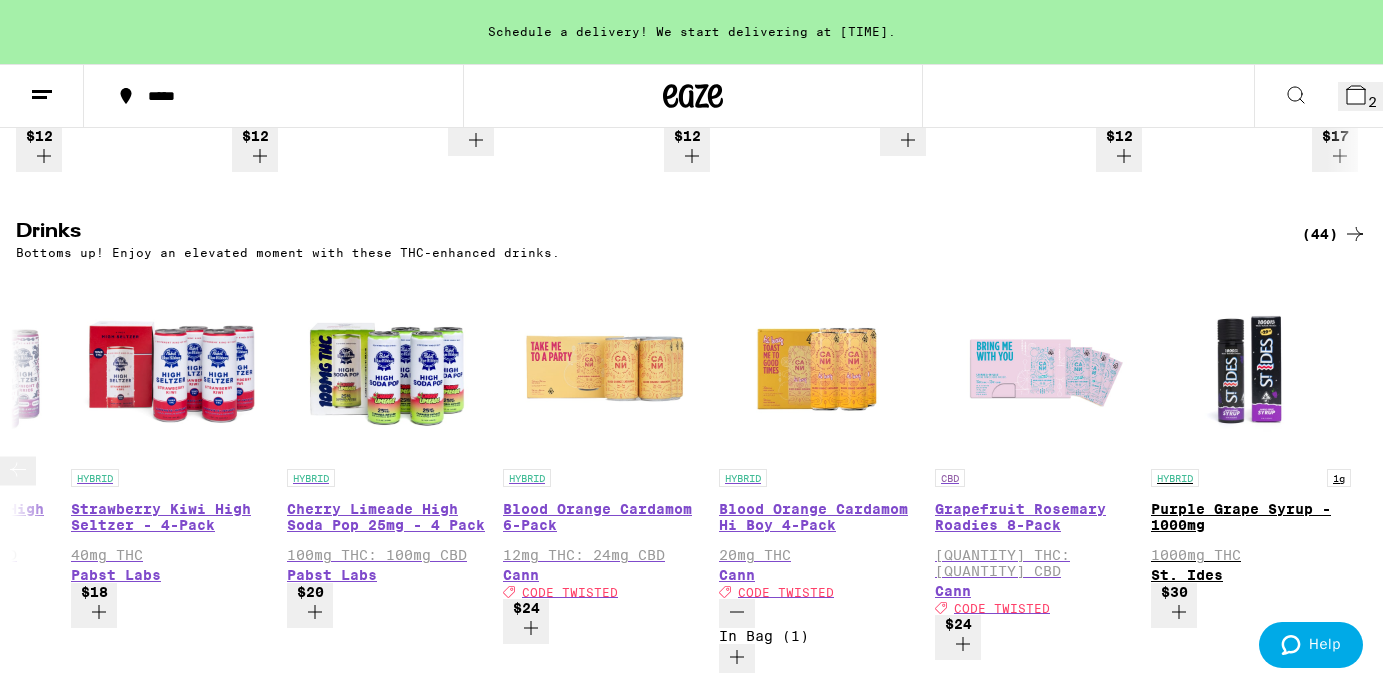 click at bounding box center (1251, 369) 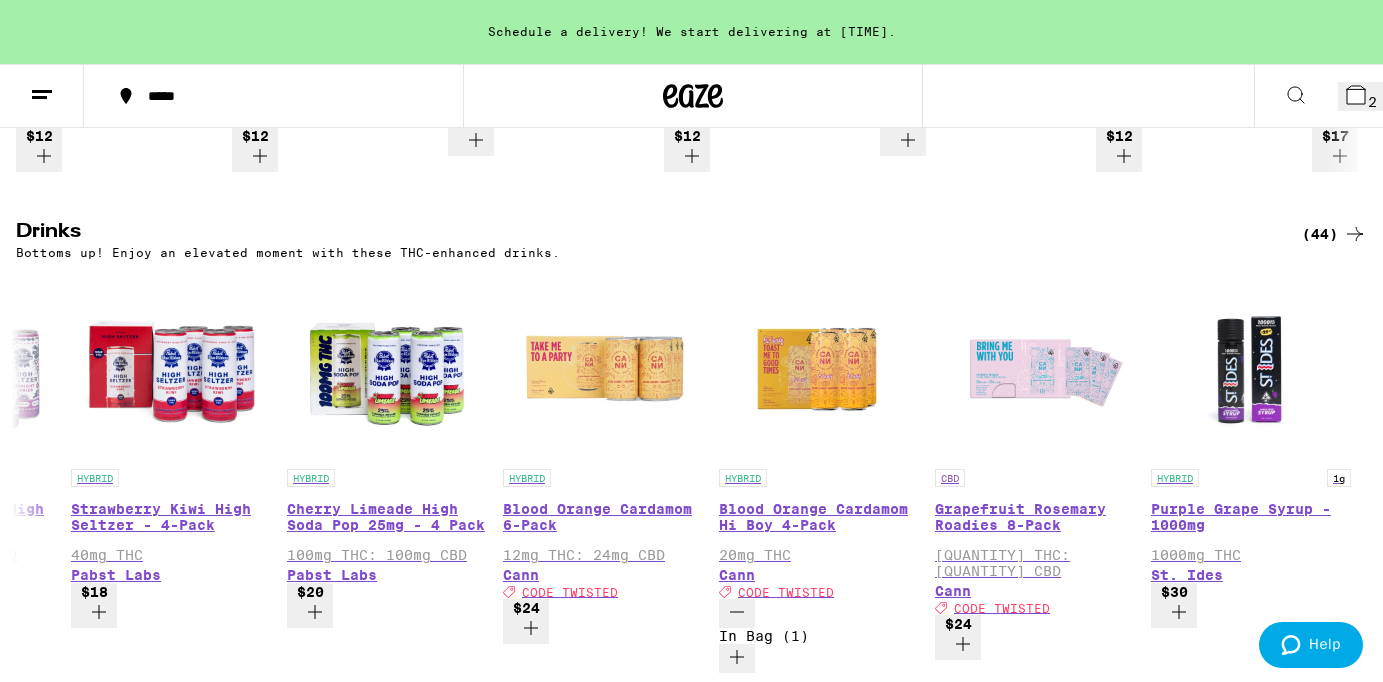 click 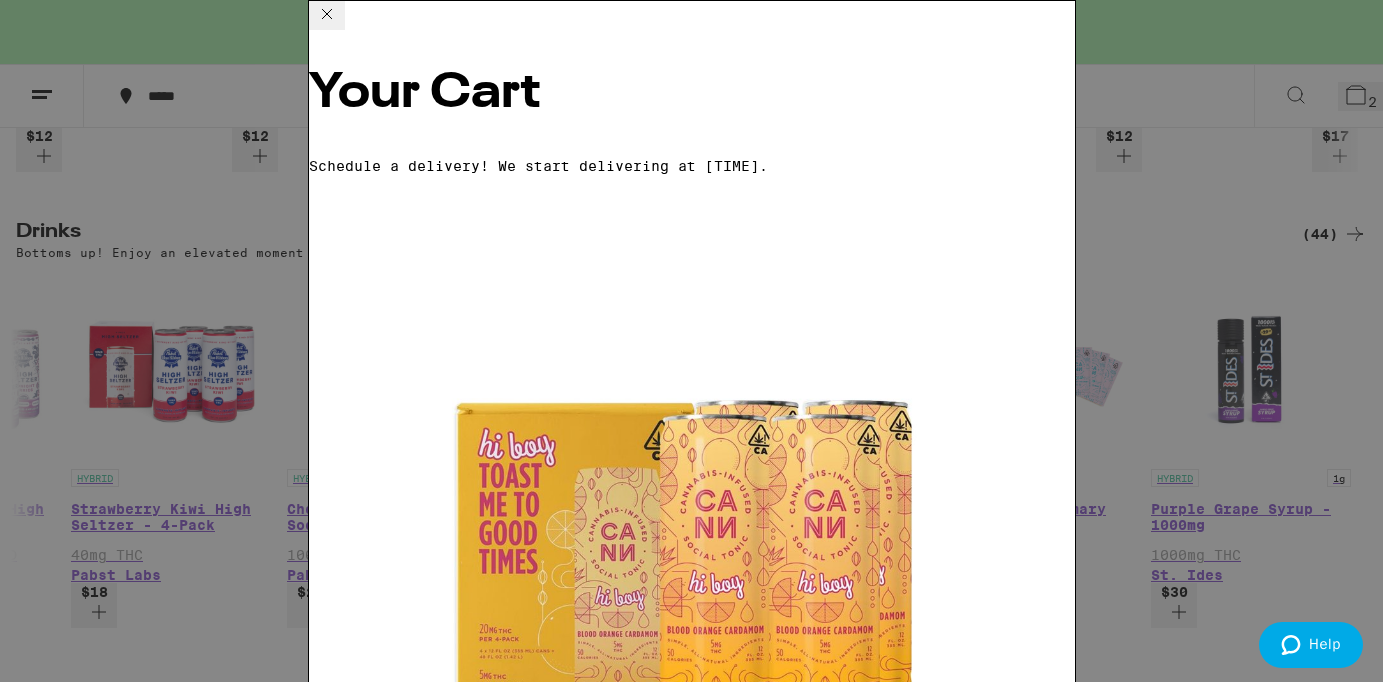 click on "Apply Promo" at bounding box center [364, 2772] 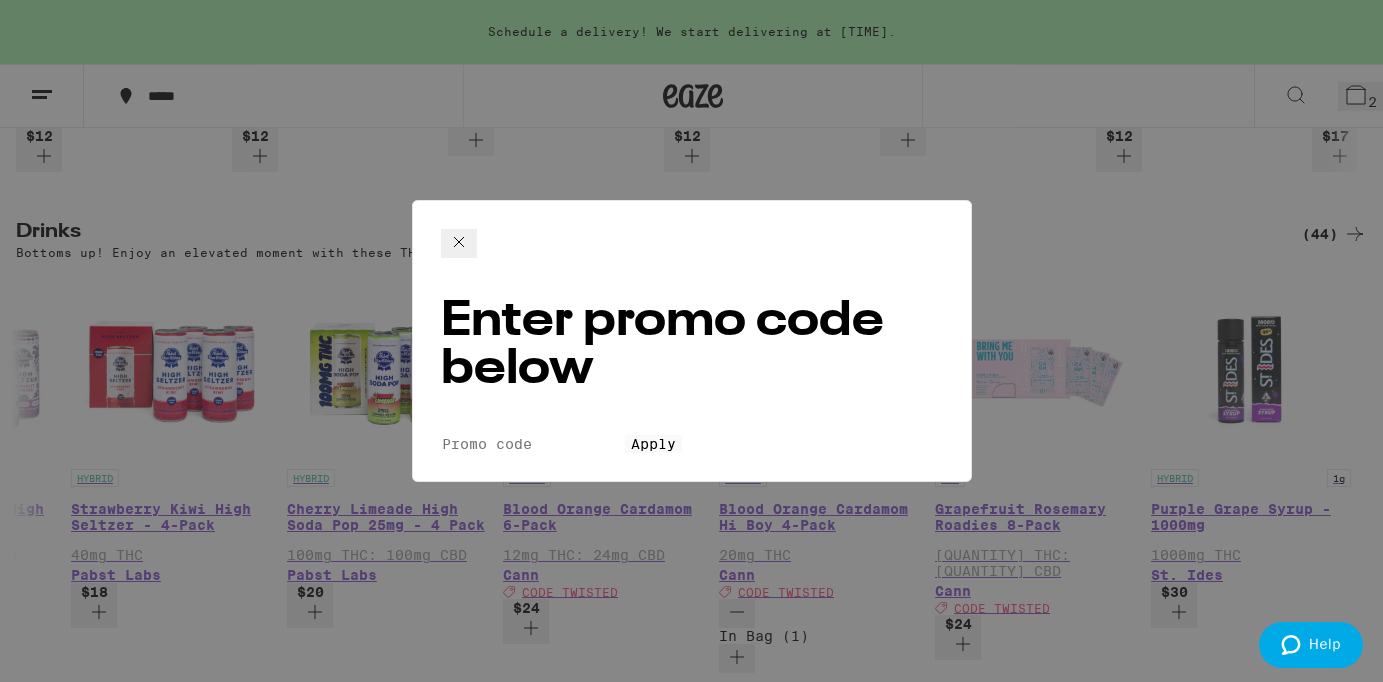 click on "Promo Code" at bounding box center [533, 444] 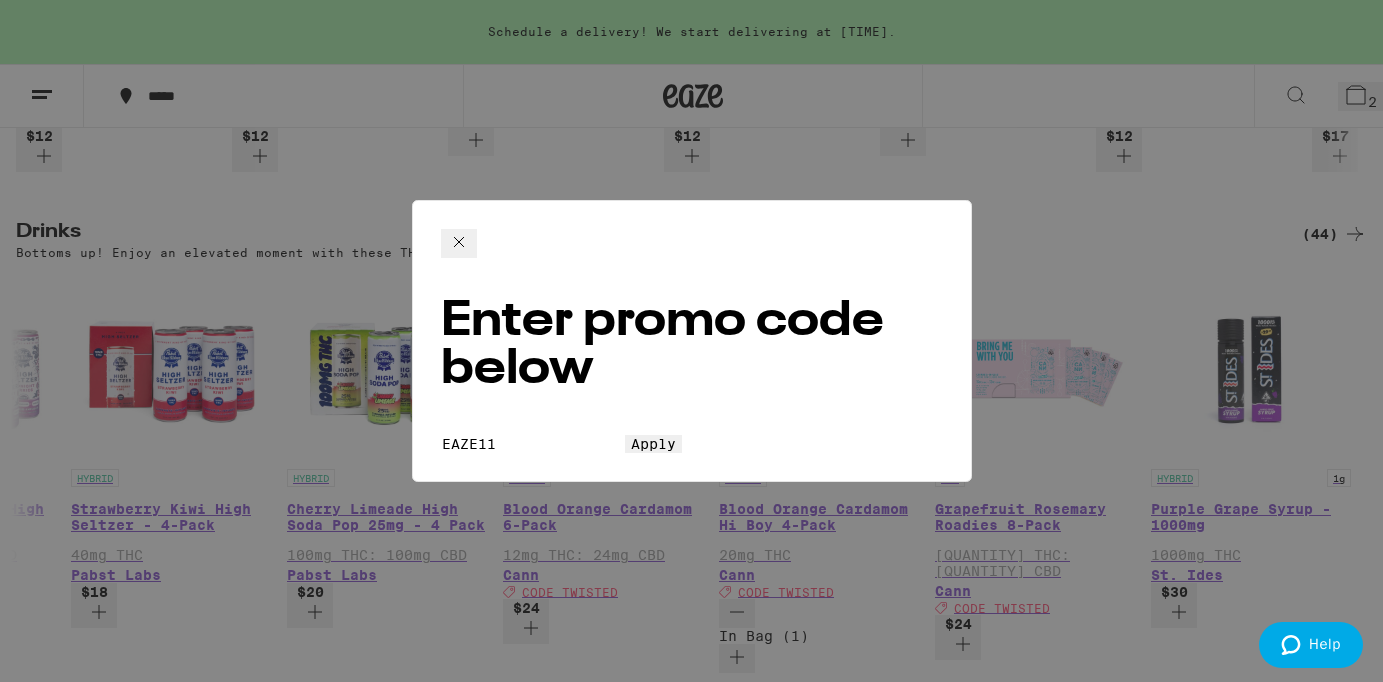 type on "EAZE11" 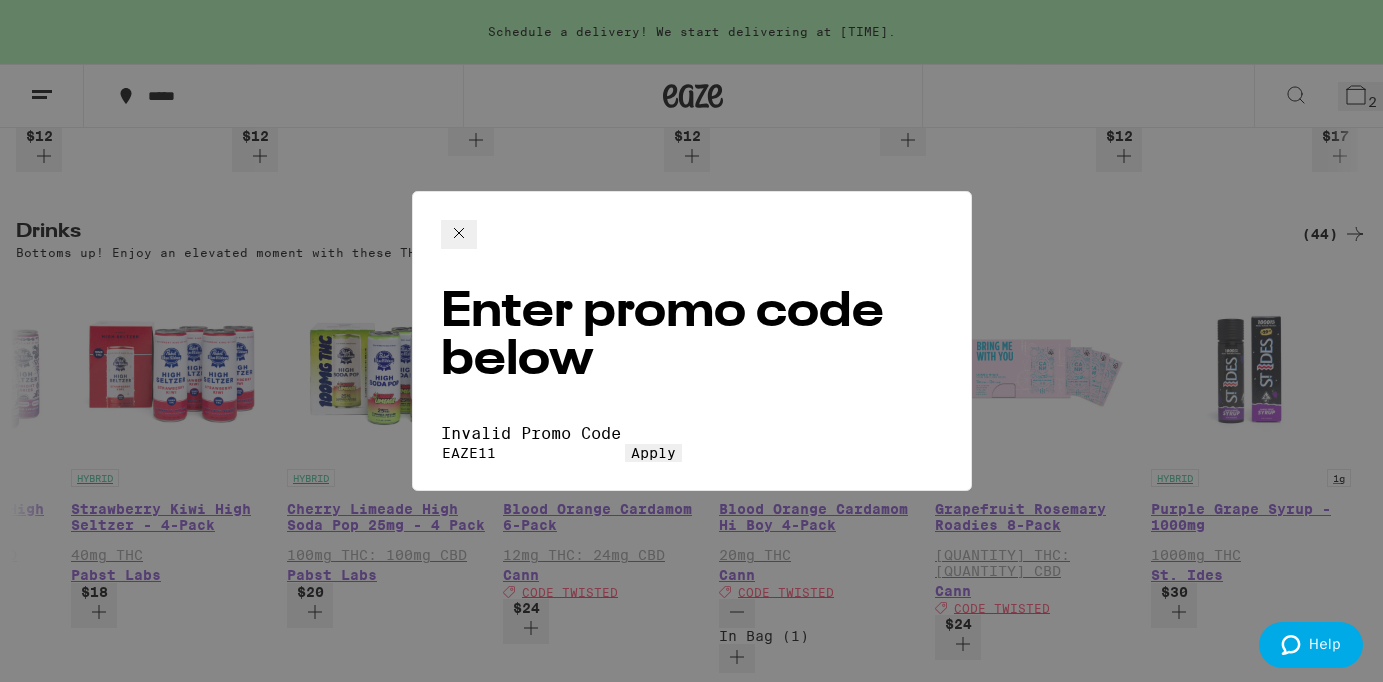 click 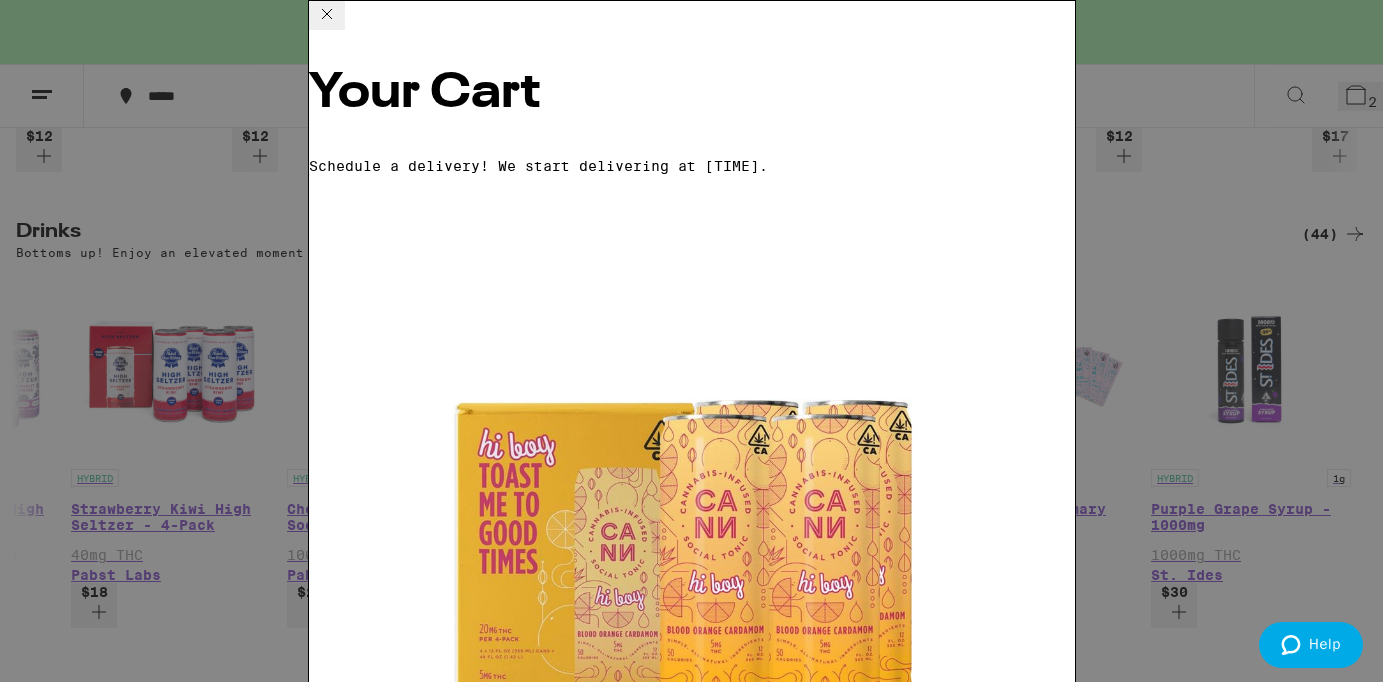 click on "Apply Promo" at bounding box center (364, 2772) 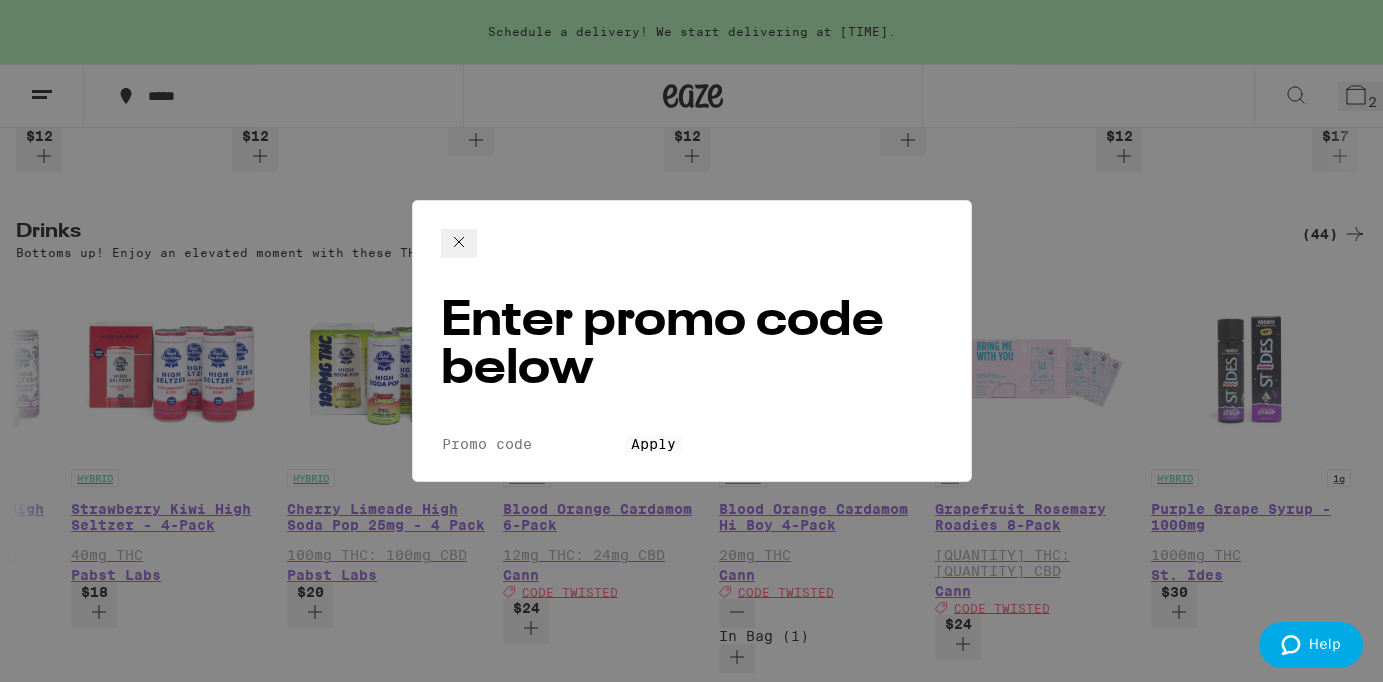 click on "Promo Code" at bounding box center [533, 444] 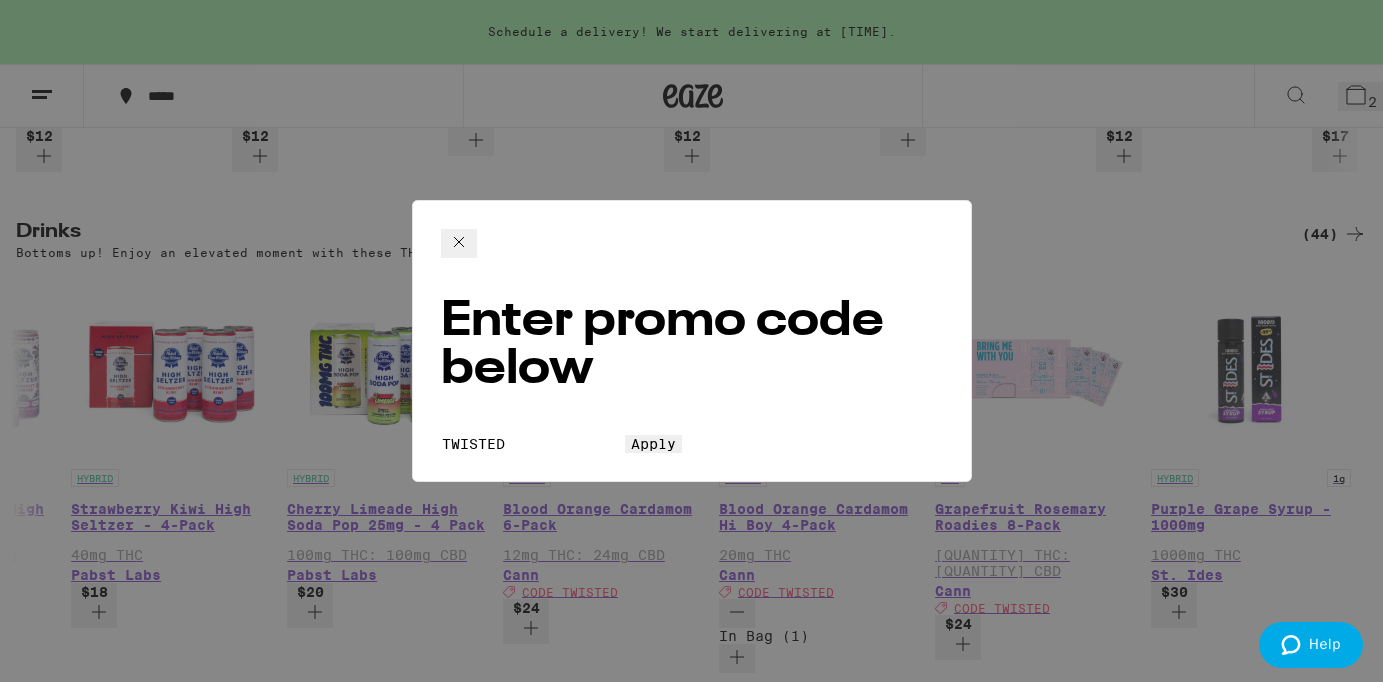 type on "TWISTED" 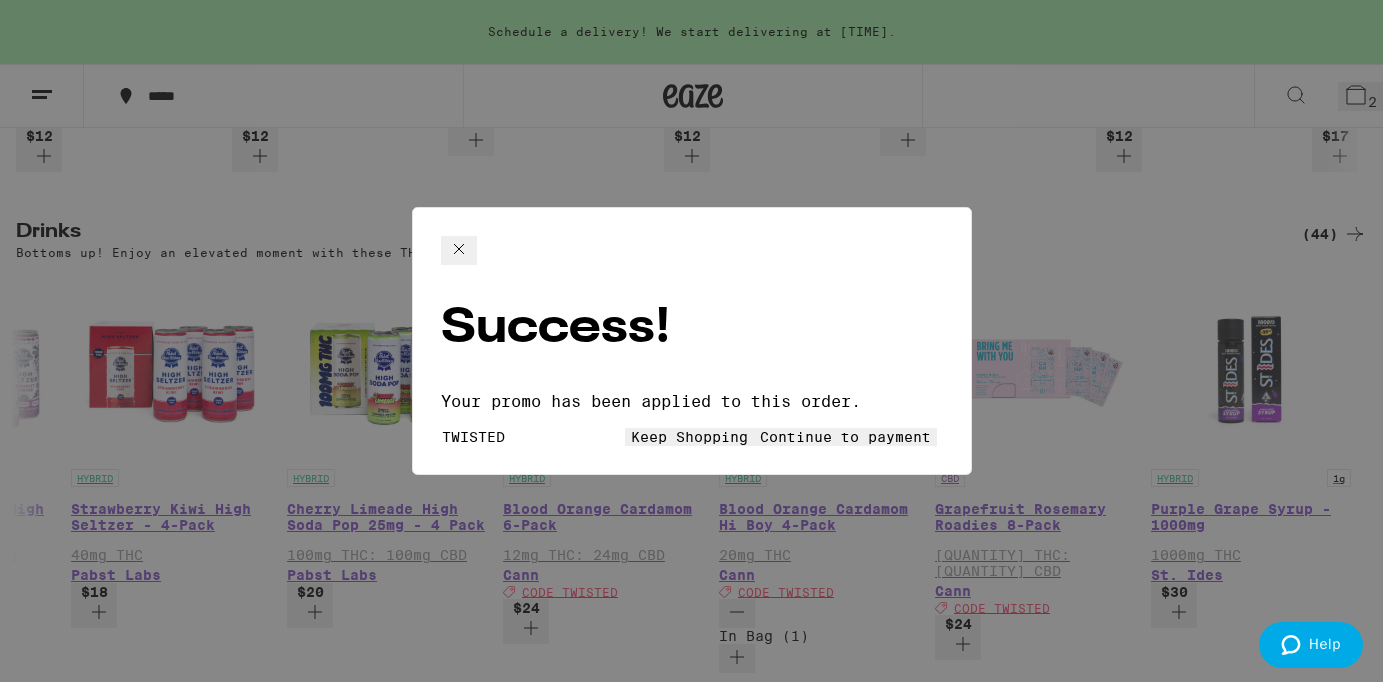 click on "Continue to payment" at bounding box center (845, 437) 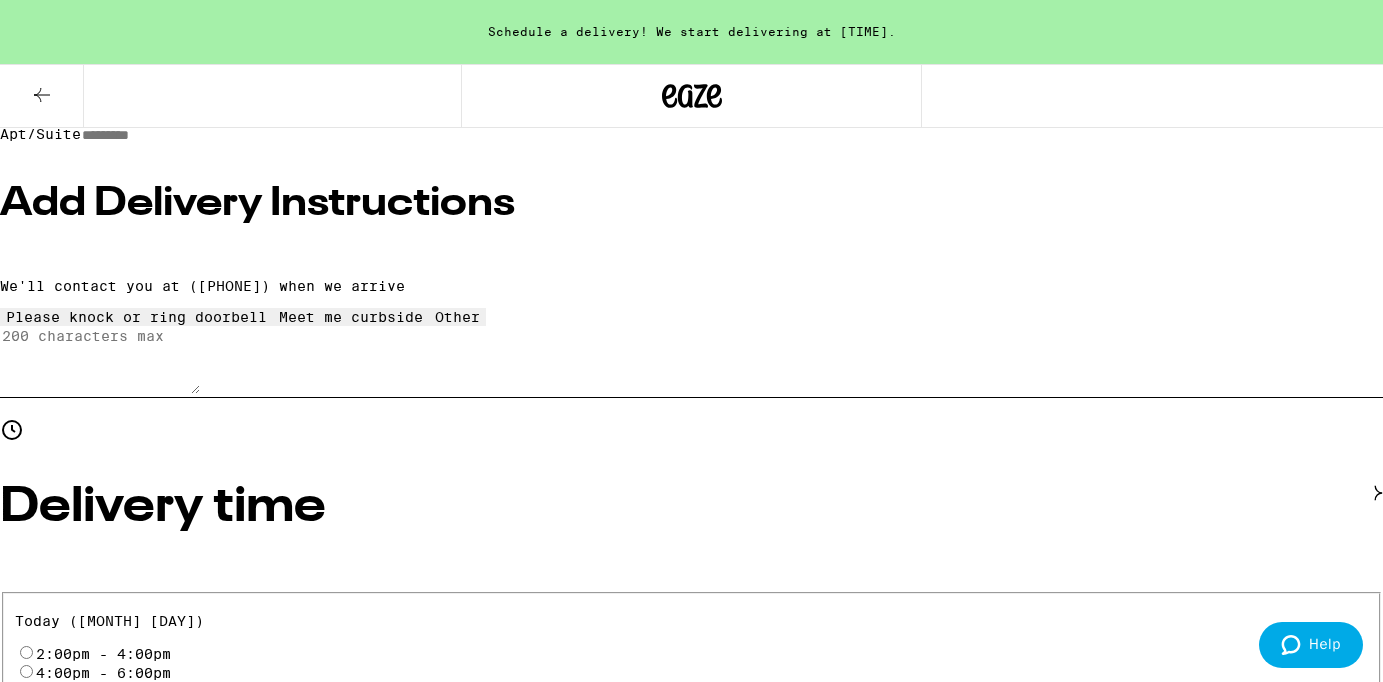 scroll, scrollTop: 404, scrollLeft: 0, axis: vertical 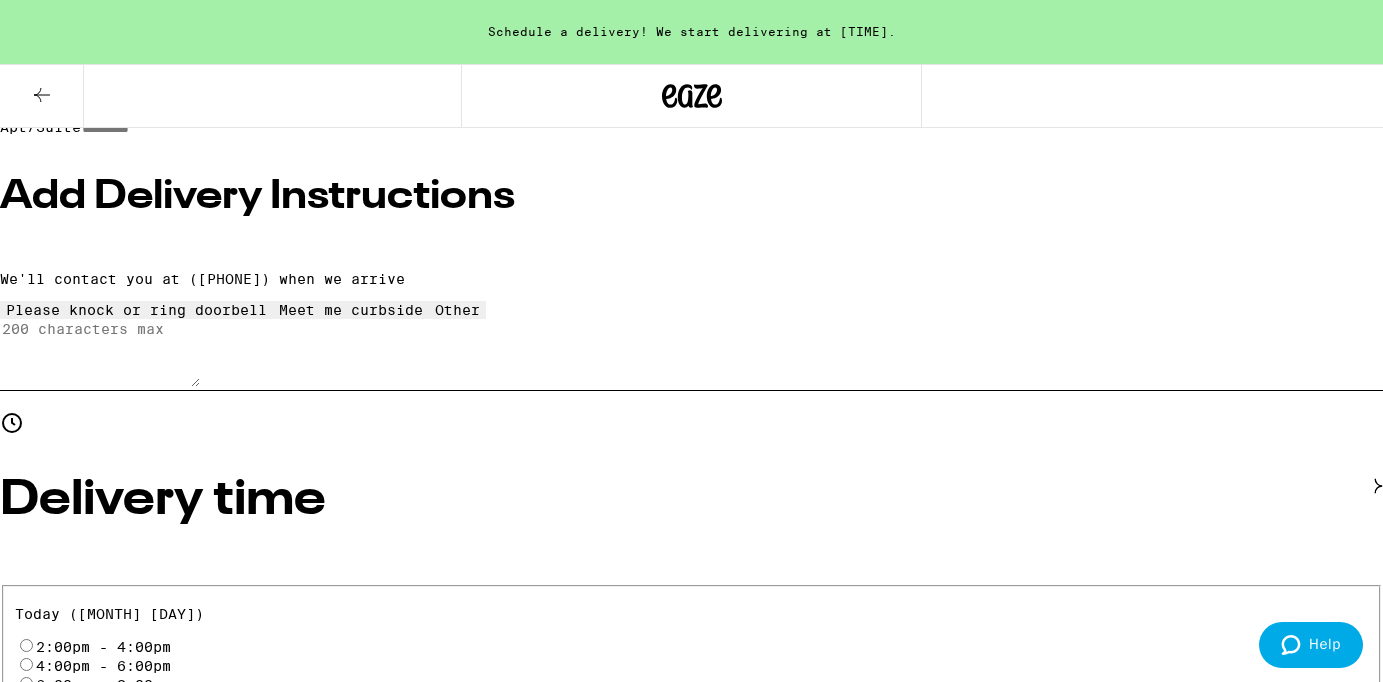 click 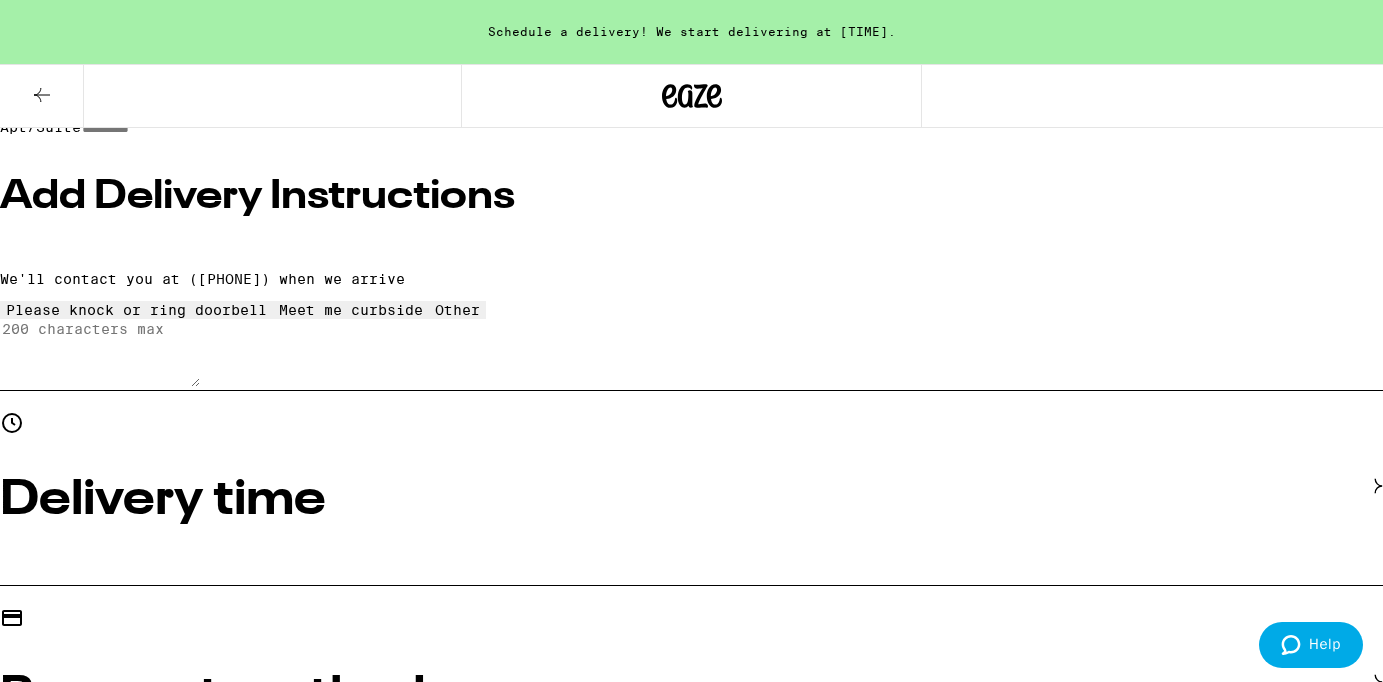 click 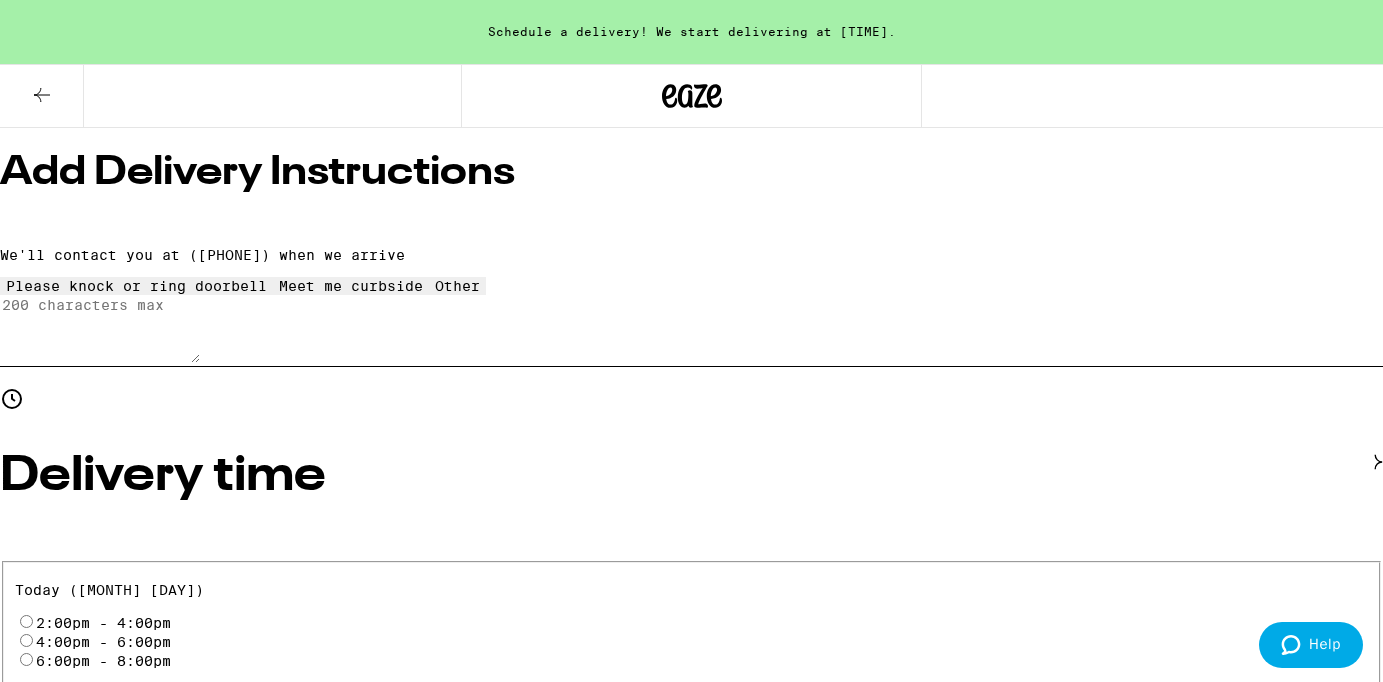 scroll, scrollTop: 436, scrollLeft: 0, axis: vertical 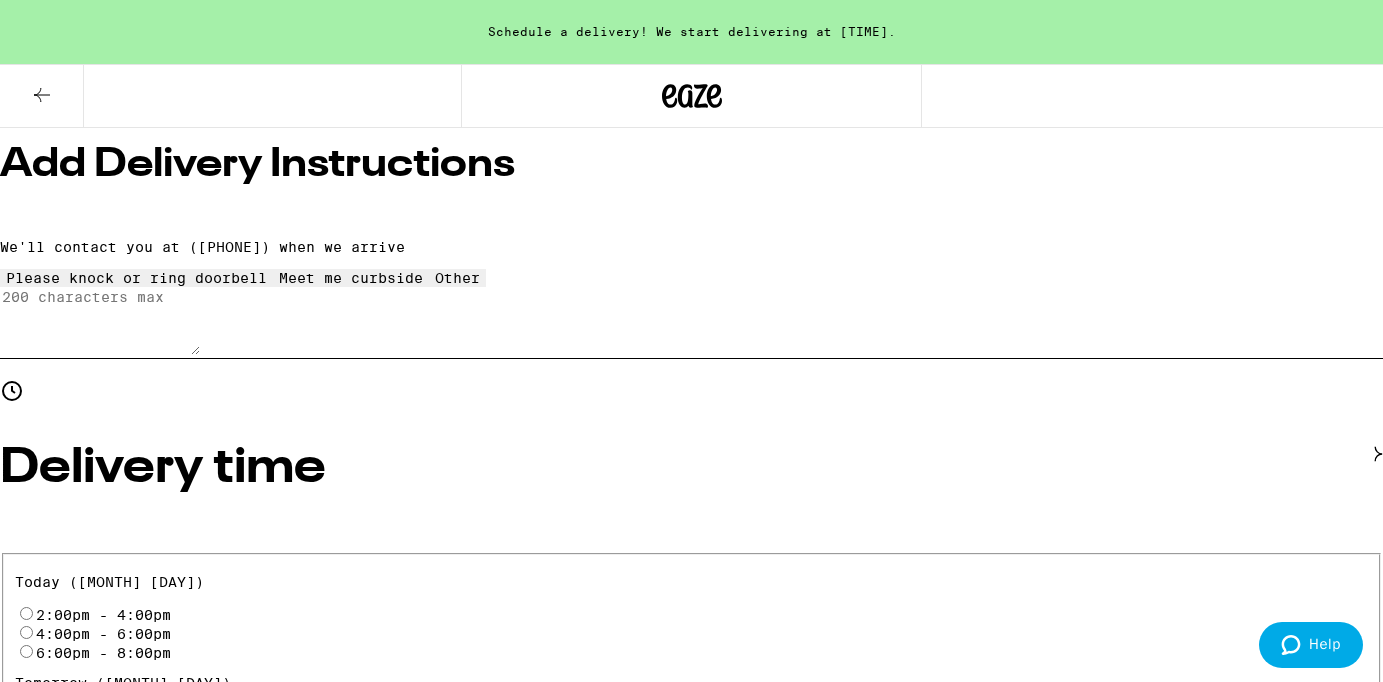 click on "See all delivery times" at bounding box center (105, 763) 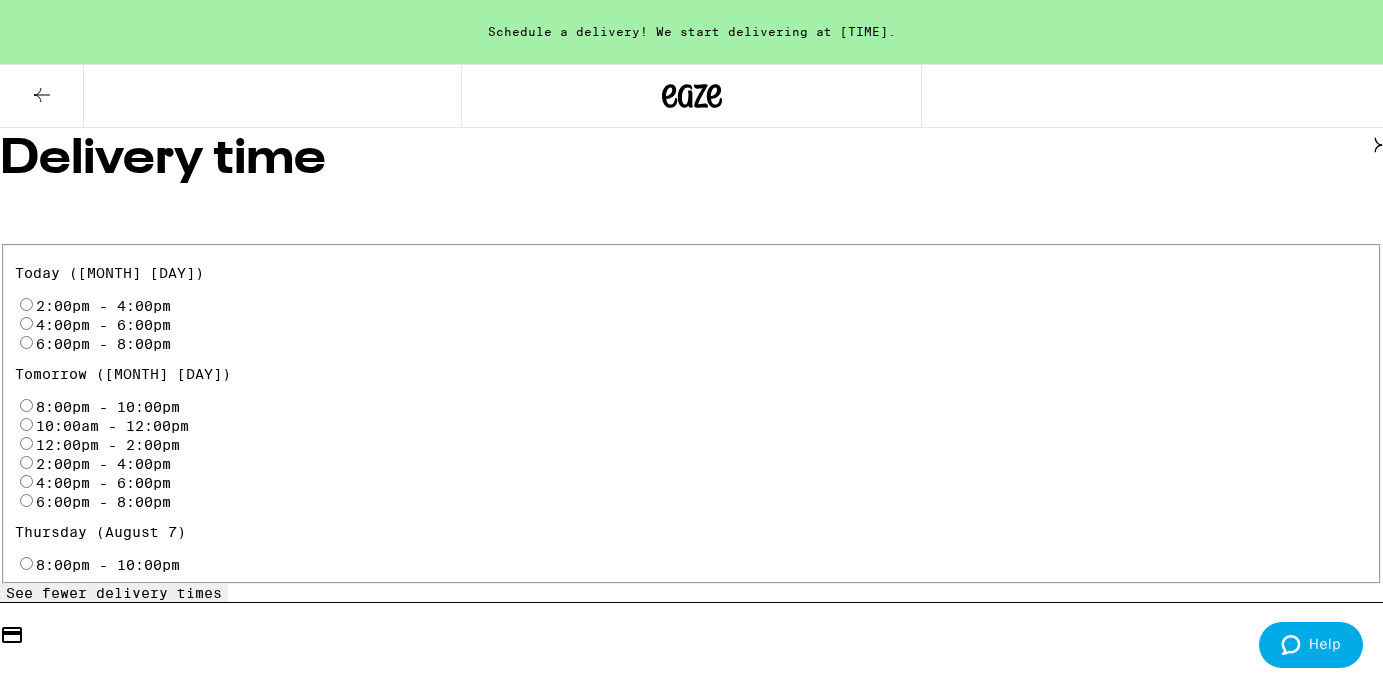 scroll, scrollTop: 756, scrollLeft: 0, axis: vertical 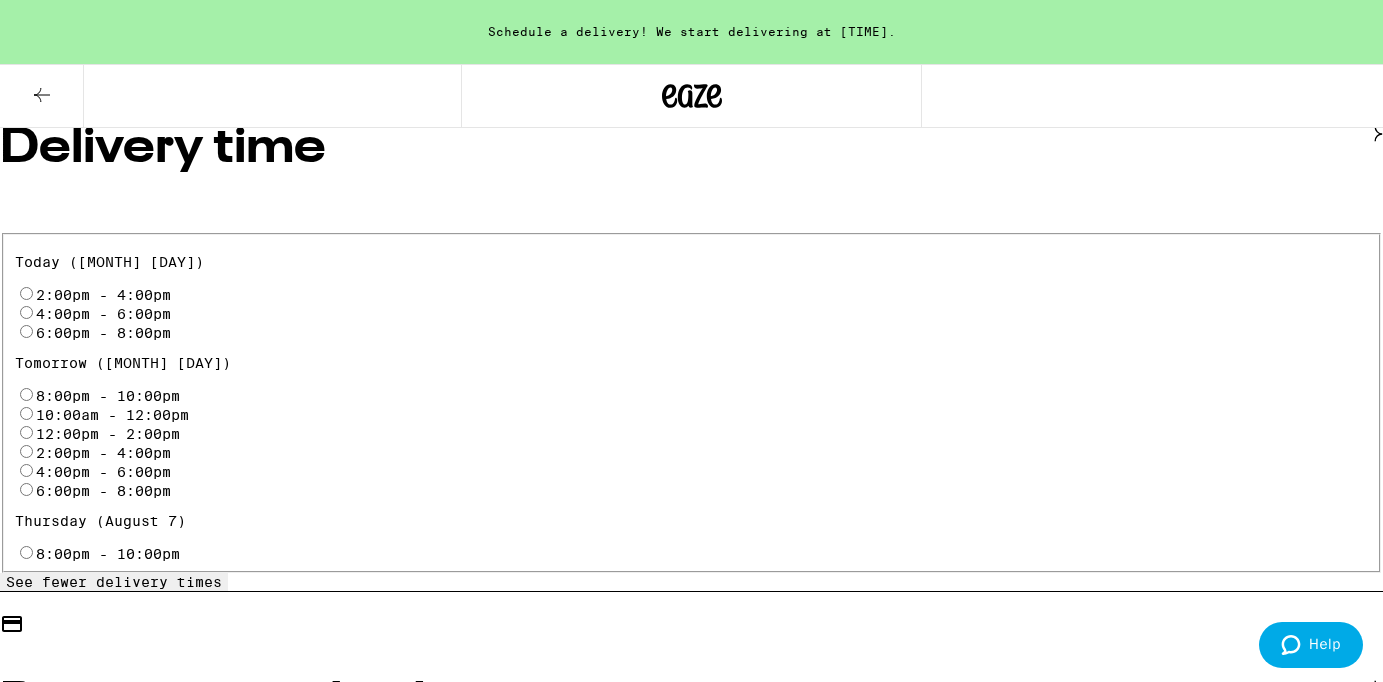 click on "See fewer delivery times" at bounding box center [114, 582] 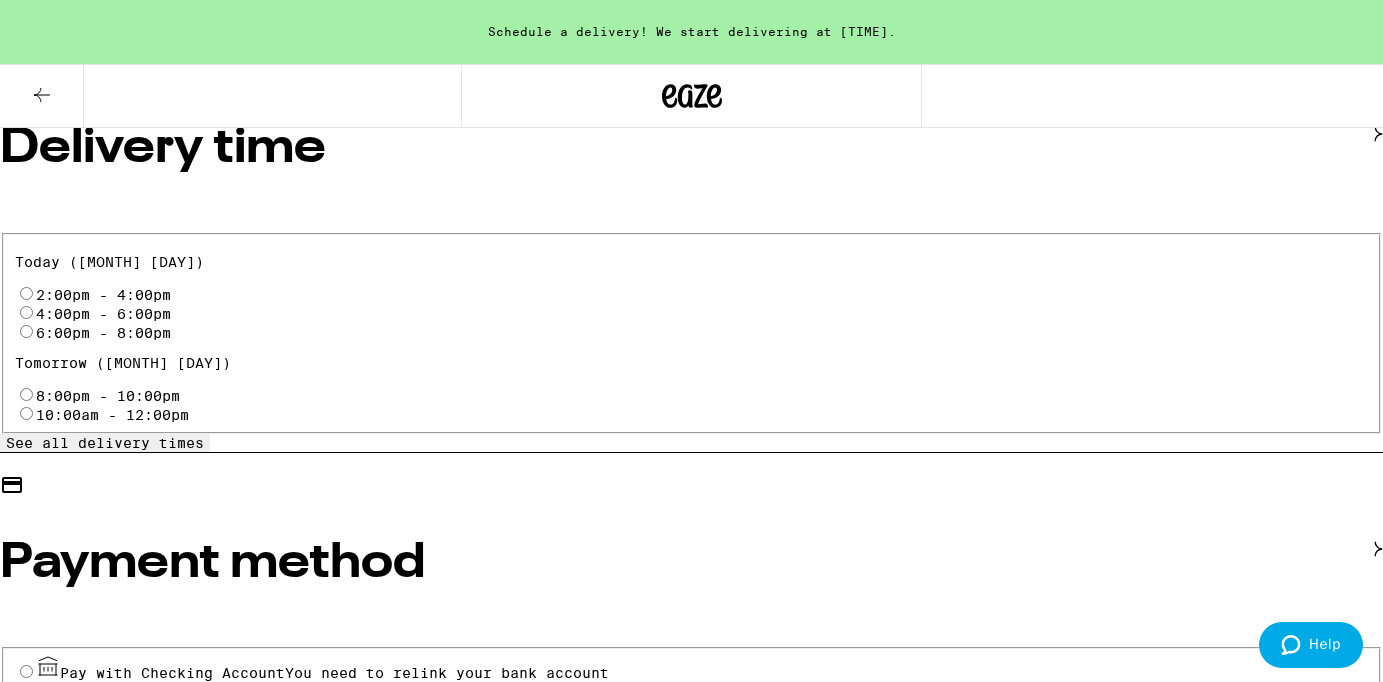 scroll, scrollTop: 738, scrollLeft: 0, axis: vertical 